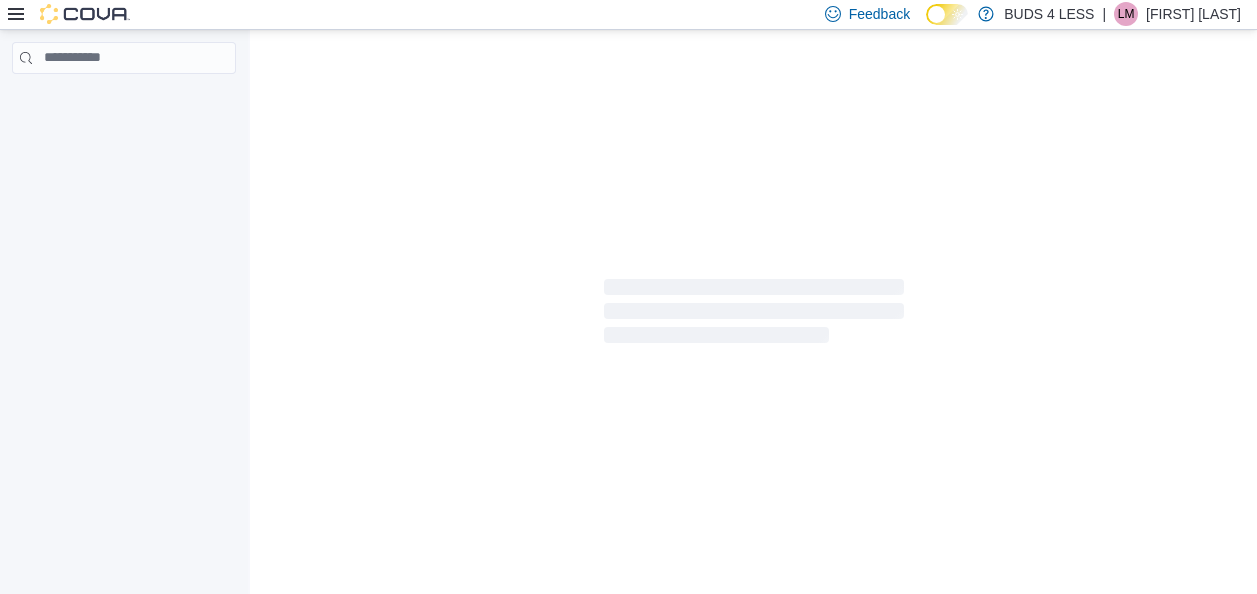 scroll, scrollTop: 0, scrollLeft: 0, axis: both 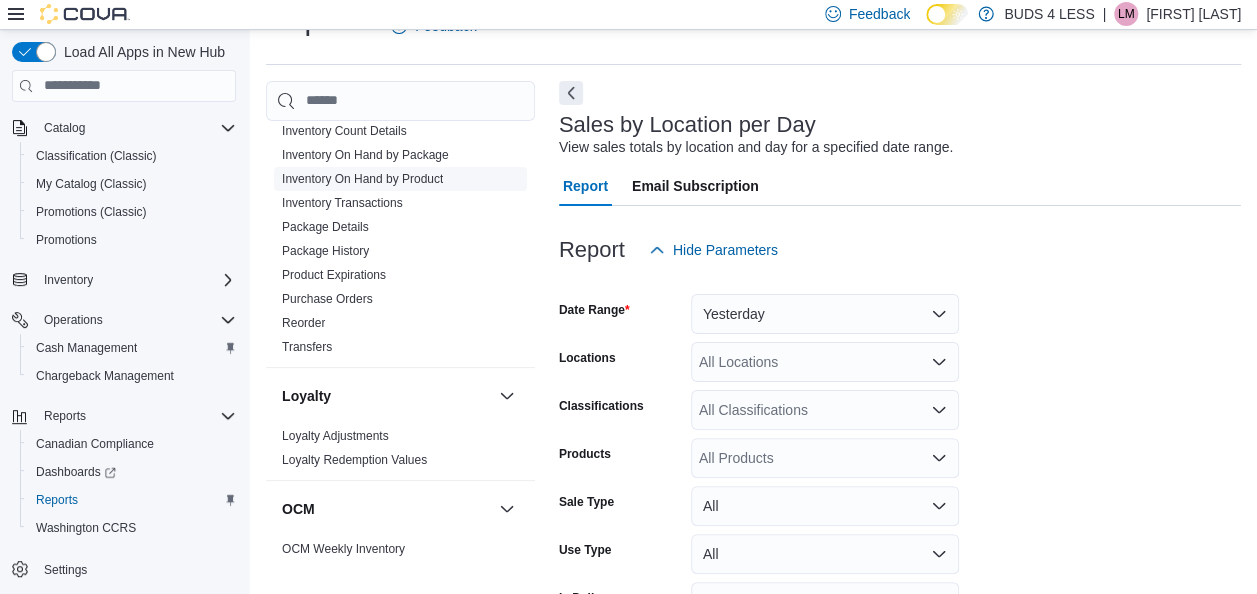 click on "Inventory On Hand by Product" at bounding box center [362, 179] 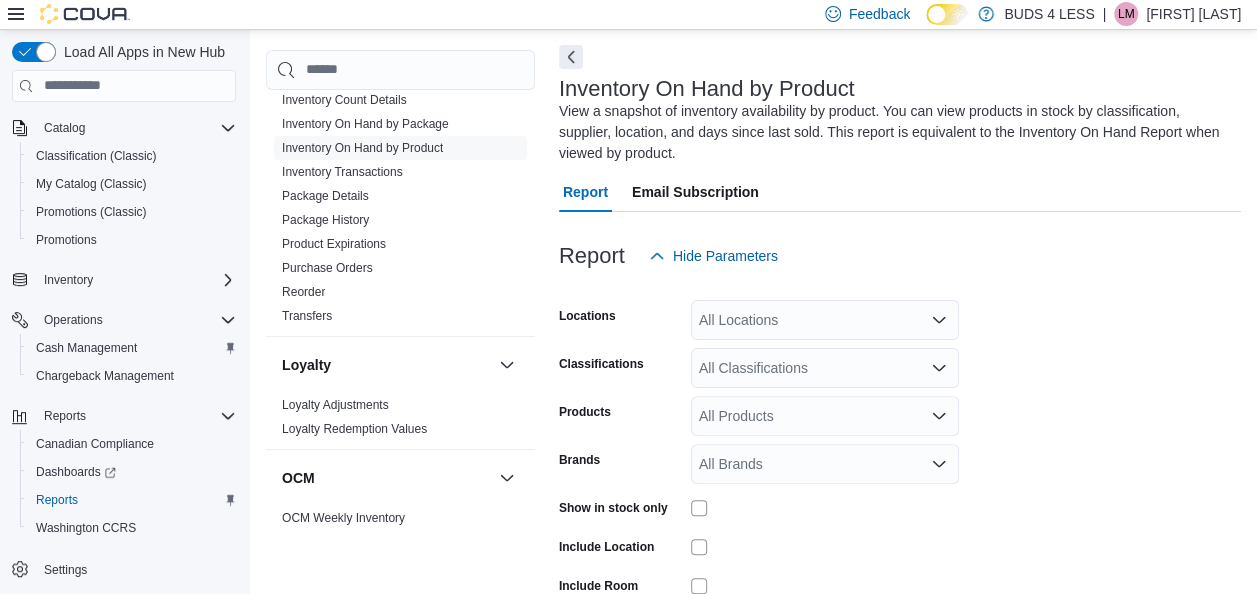 scroll, scrollTop: 88, scrollLeft: 0, axis: vertical 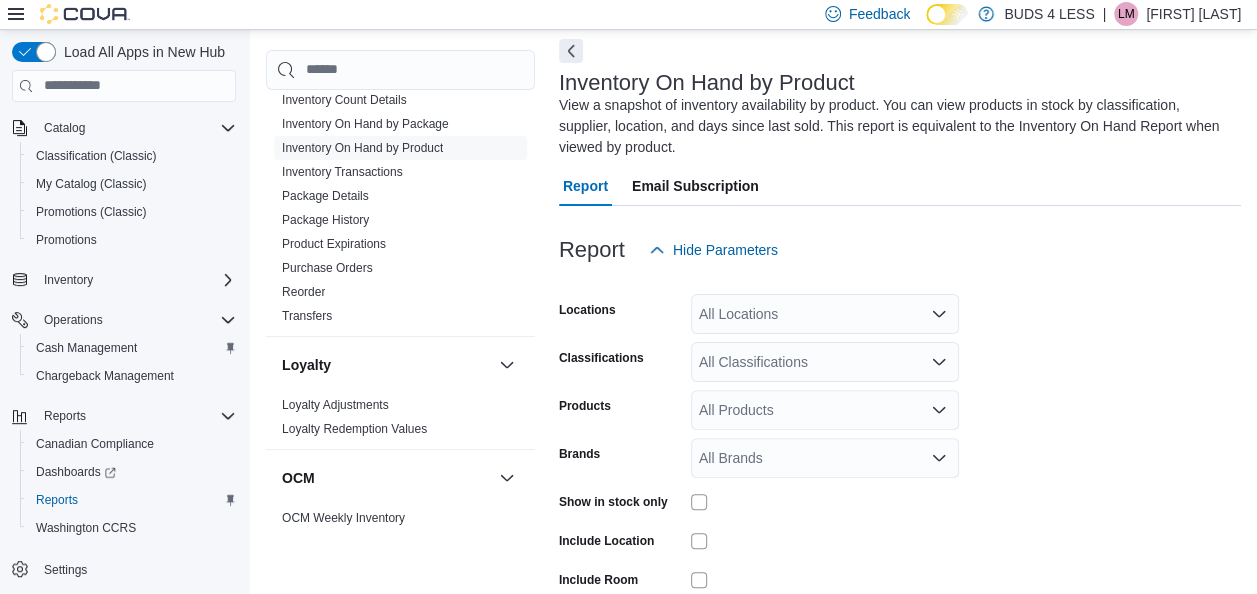click on "All Locations" at bounding box center [825, 314] 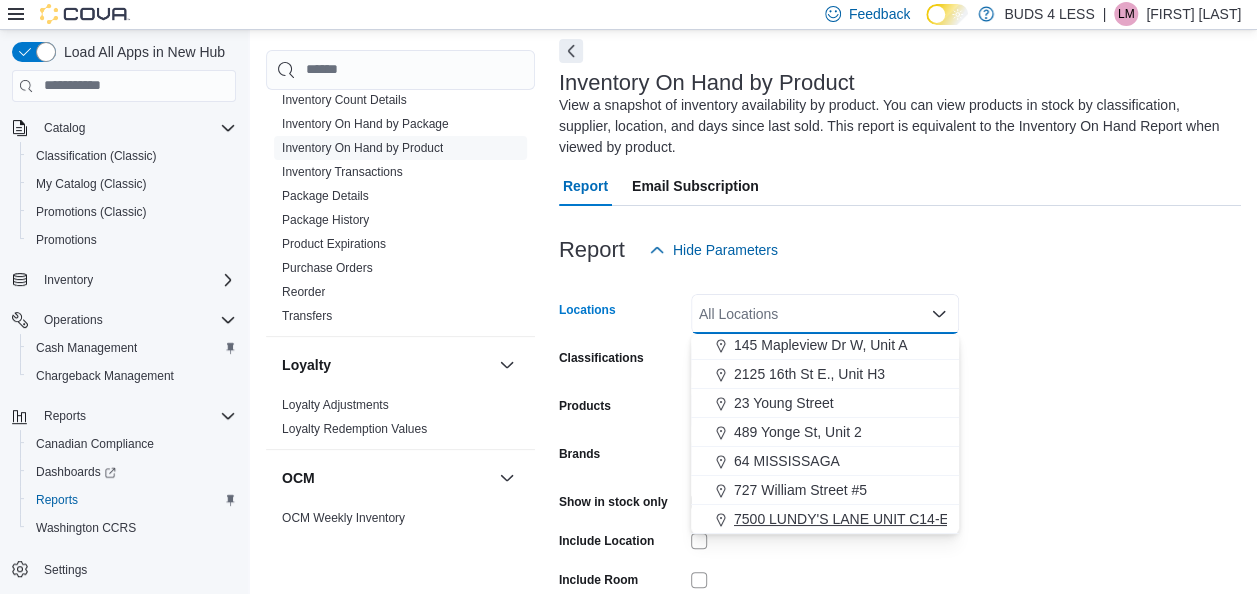 click on "7500 LUNDY'S LANE UNIT C14-E" at bounding box center [841, 519] 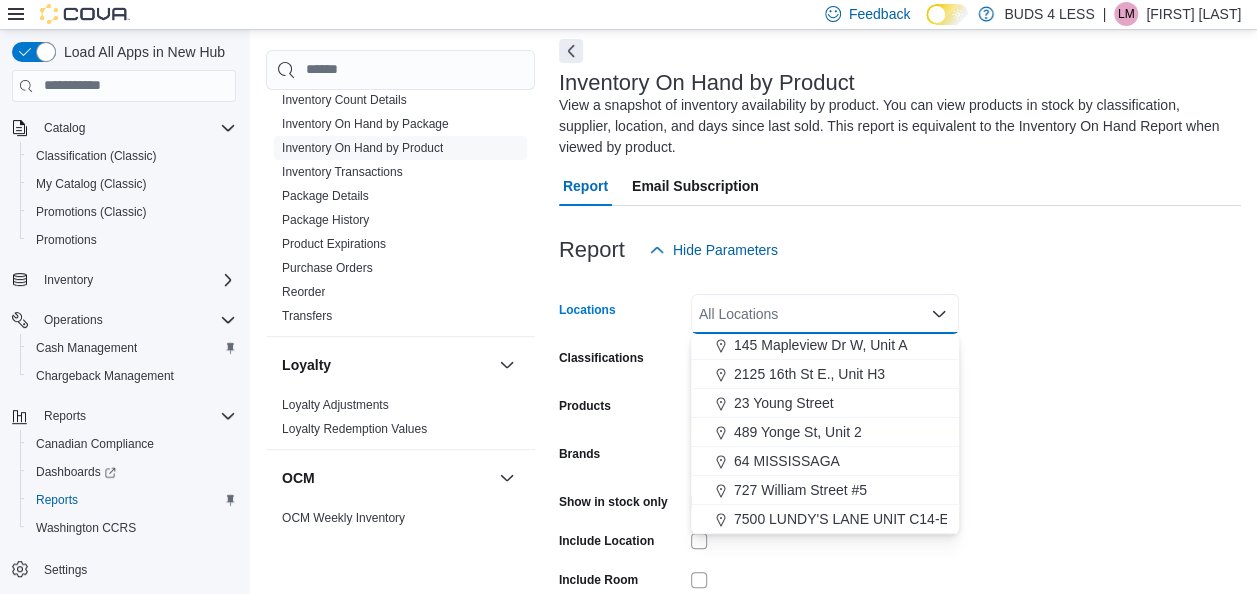 scroll, scrollTop: 3, scrollLeft: 0, axis: vertical 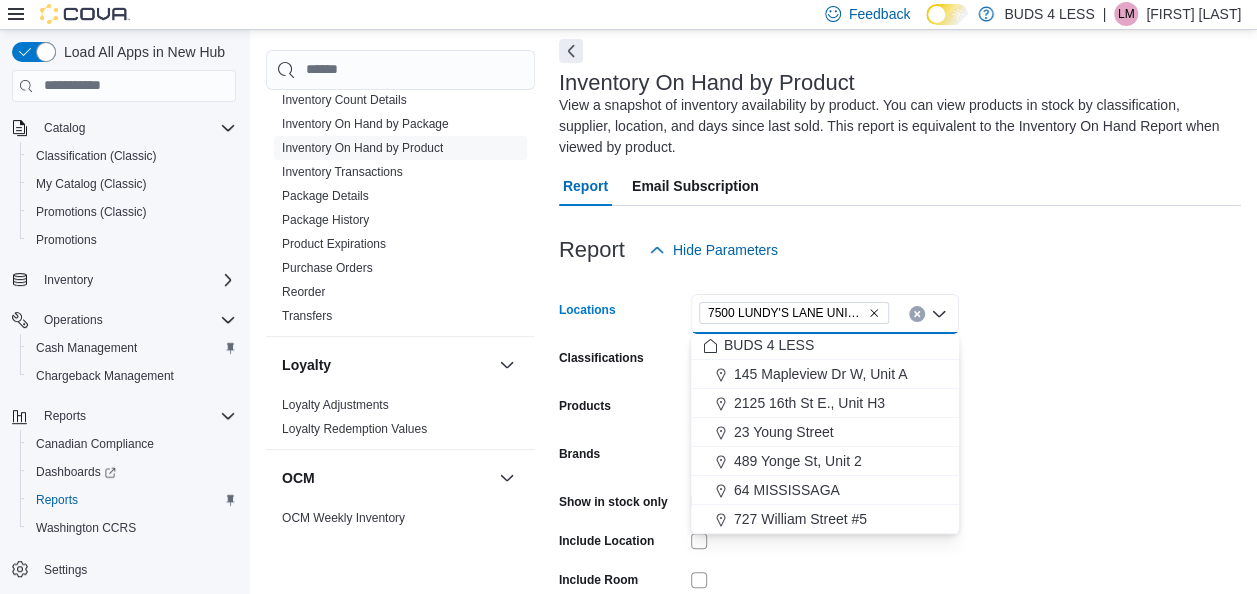 click on "Locations [NUMBER] [STREET] UNIT [UNIT] Combo box. Selected. [NUMBER] [STREET] UNIT [UNIT]. Press Backspace to delete [NUMBER] [STREET] UNIT [UNIT]. Combo box input. All Locations. Type some text or, to display a list of choices, press Down Arrow. To exit the list of choices, press Escape. Classifications All Classifications Products All Products Brands All Brands Show in stock only Include Location Include Room Include Archived Export  Run Report" at bounding box center [900, 480] 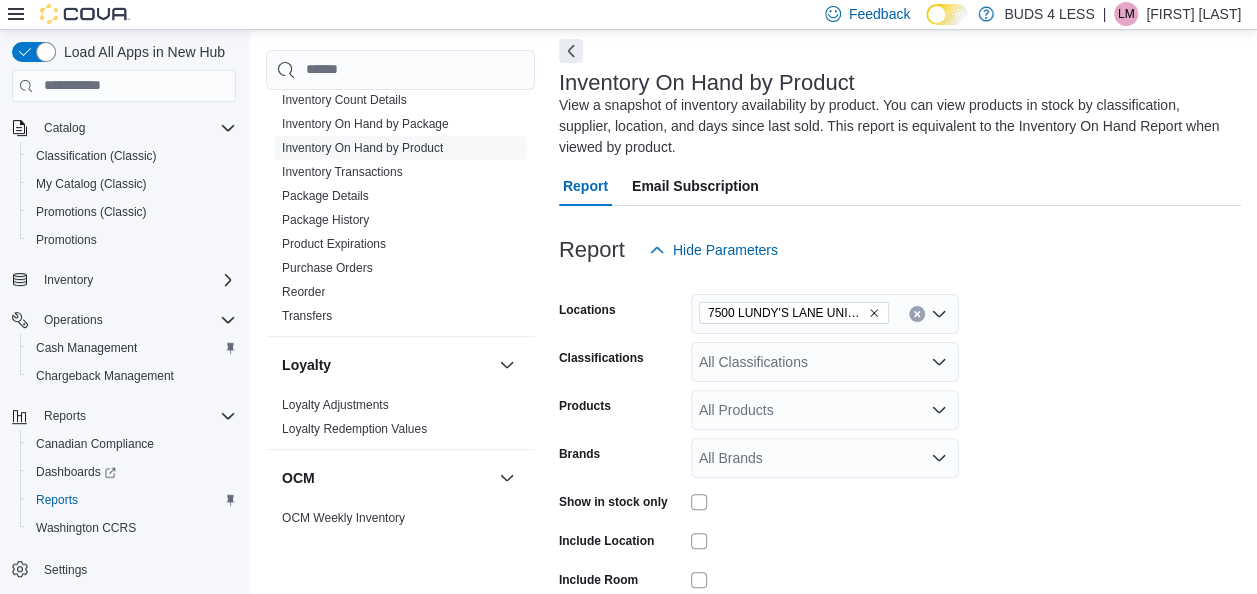 click on "All Classifications" at bounding box center [825, 362] 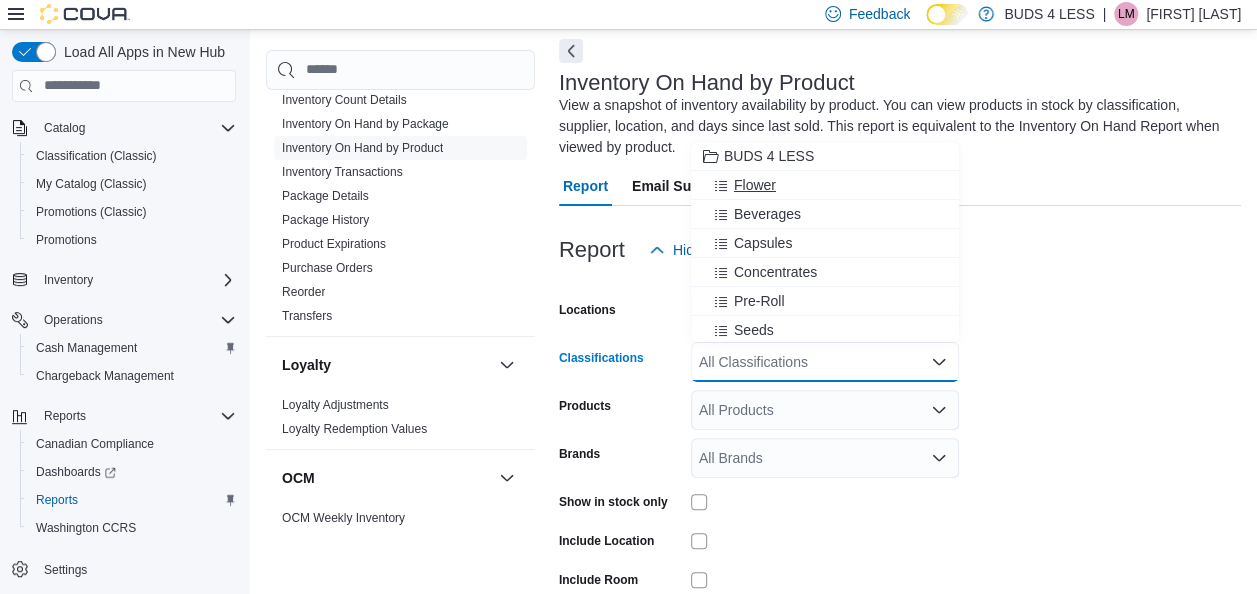click on "Flower" at bounding box center (825, 185) 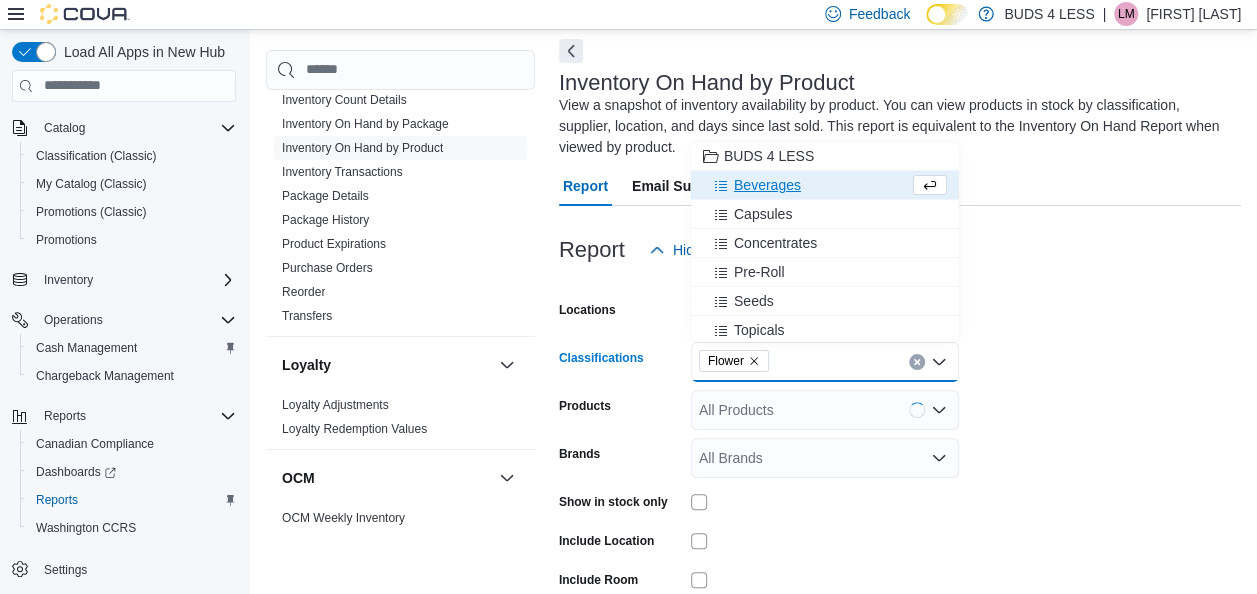 click on "Beverages" at bounding box center [767, 185] 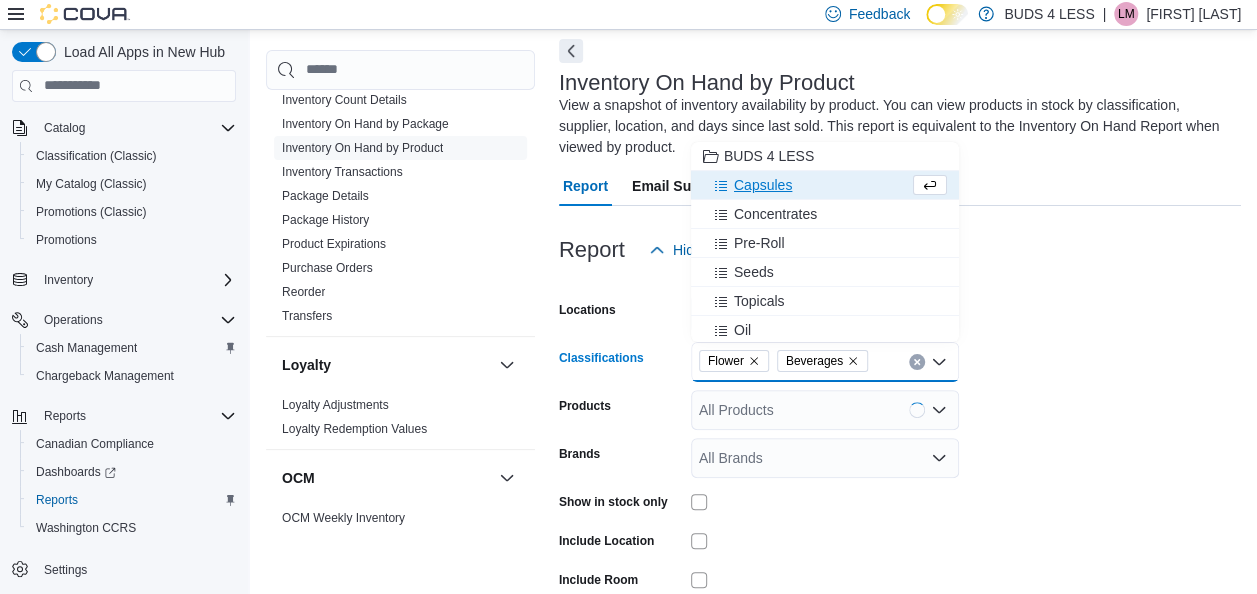 click on "Capsules" at bounding box center (763, 185) 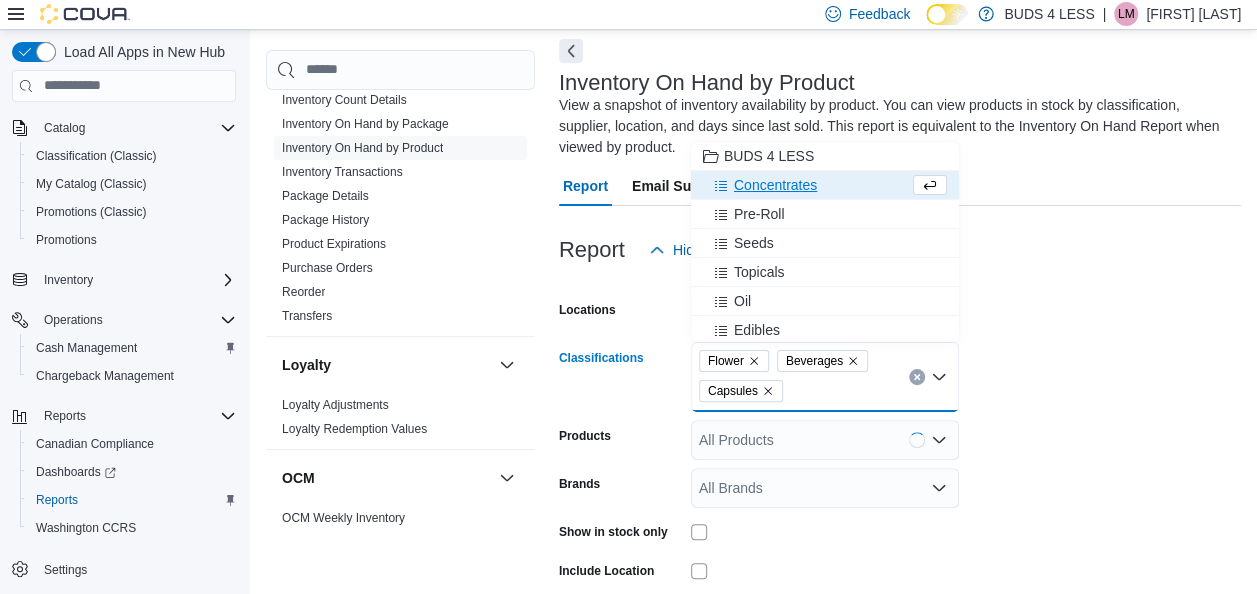 click on "Concentrates" at bounding box center [775, 185] 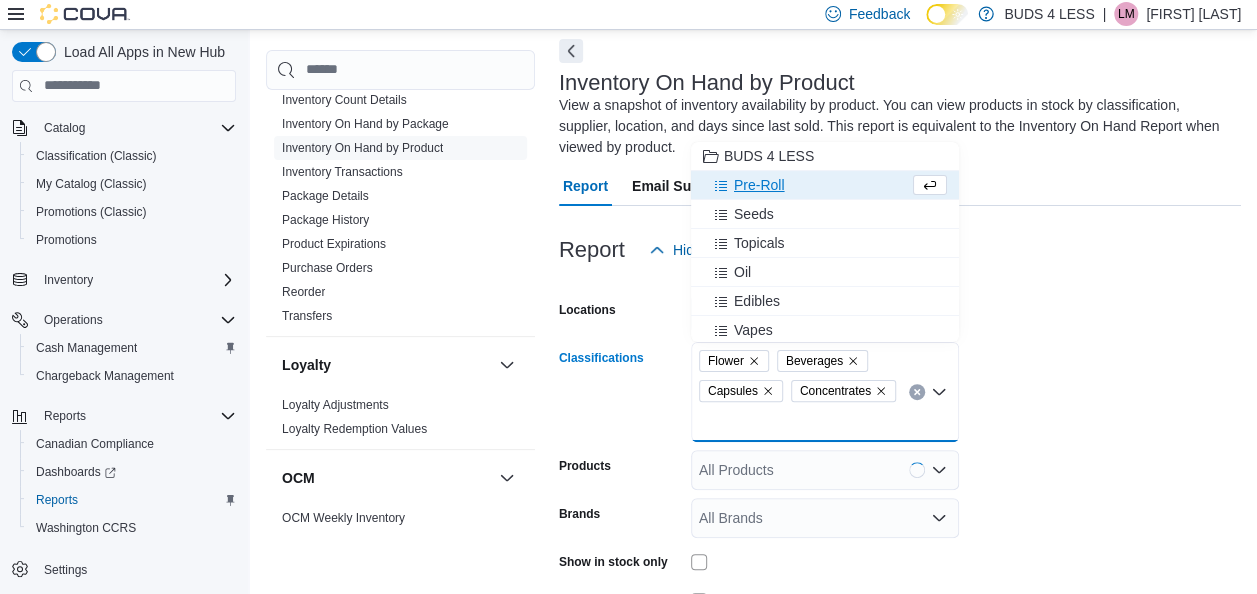 click on "Pre-Roll" at bounding box center (759, 185) 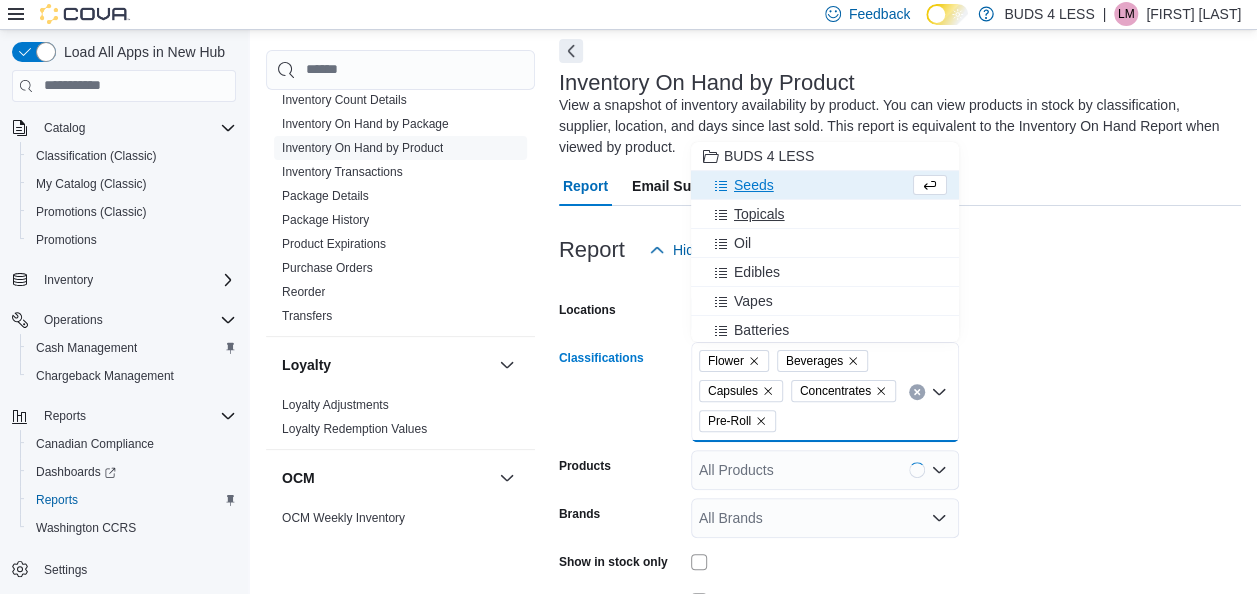 click on "Topicals" at bounding box center [825, 214] 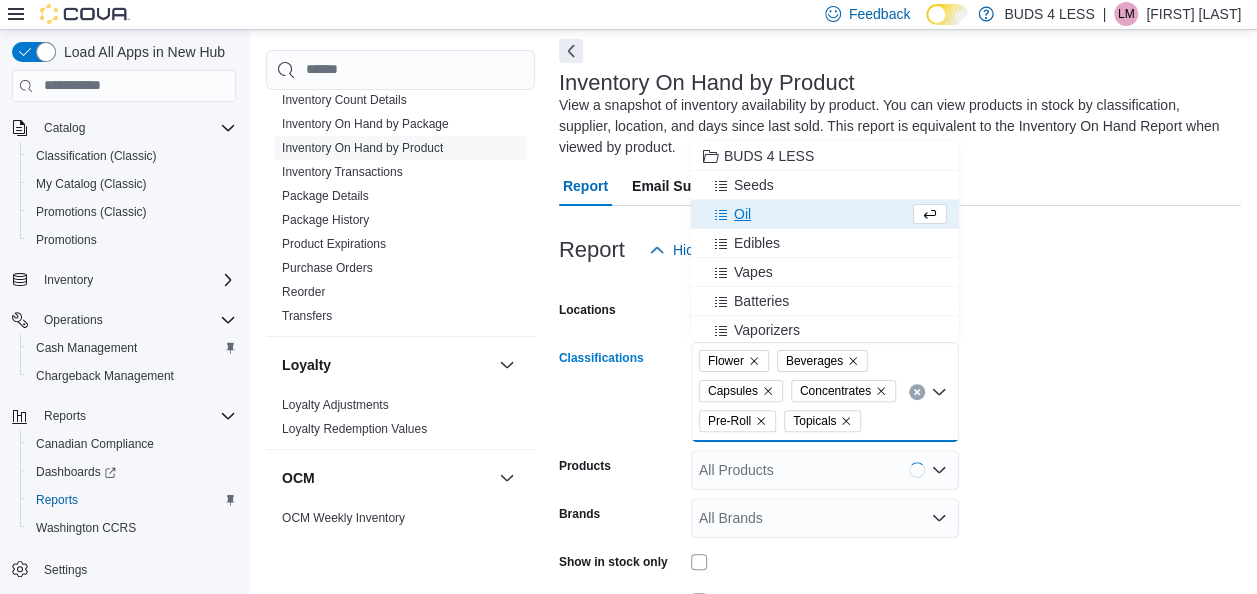 click on "Oil" at bounding box center (806, 214) 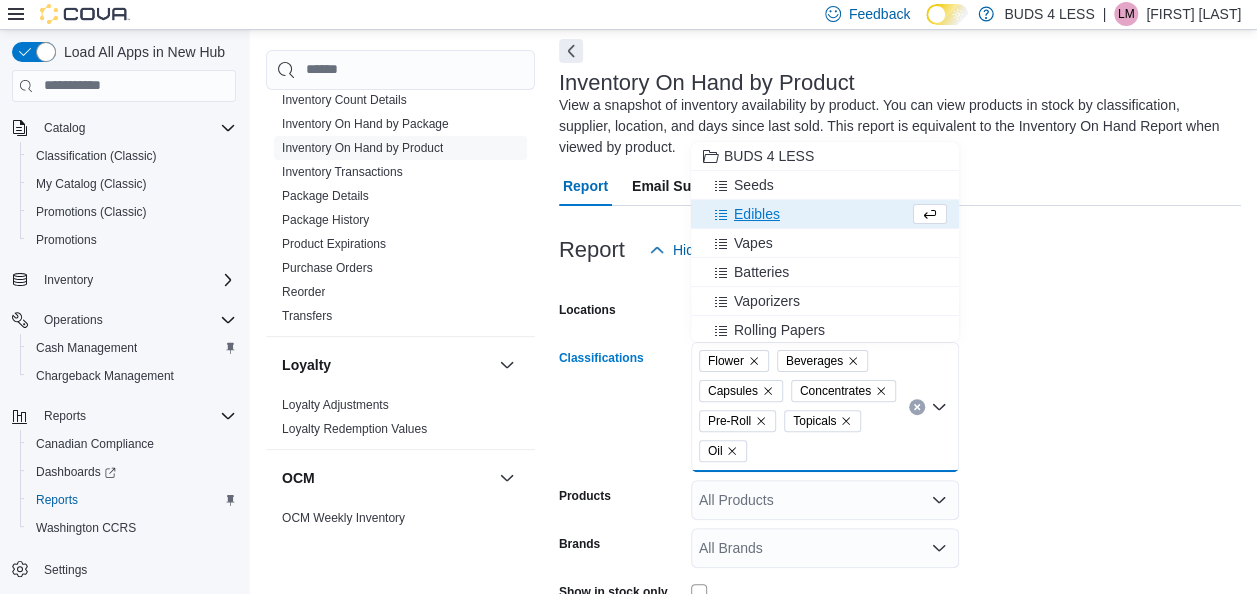 click on "Edibles" at bounding box center [806, 214] 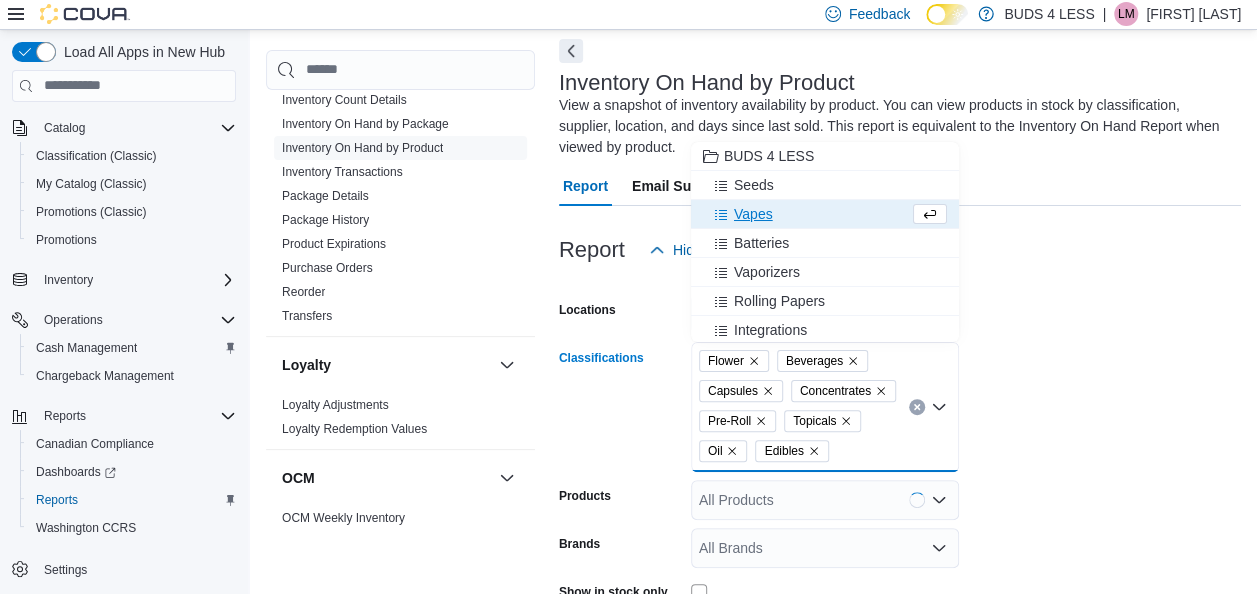click on "Vapes" at bounding box center [806, 214] 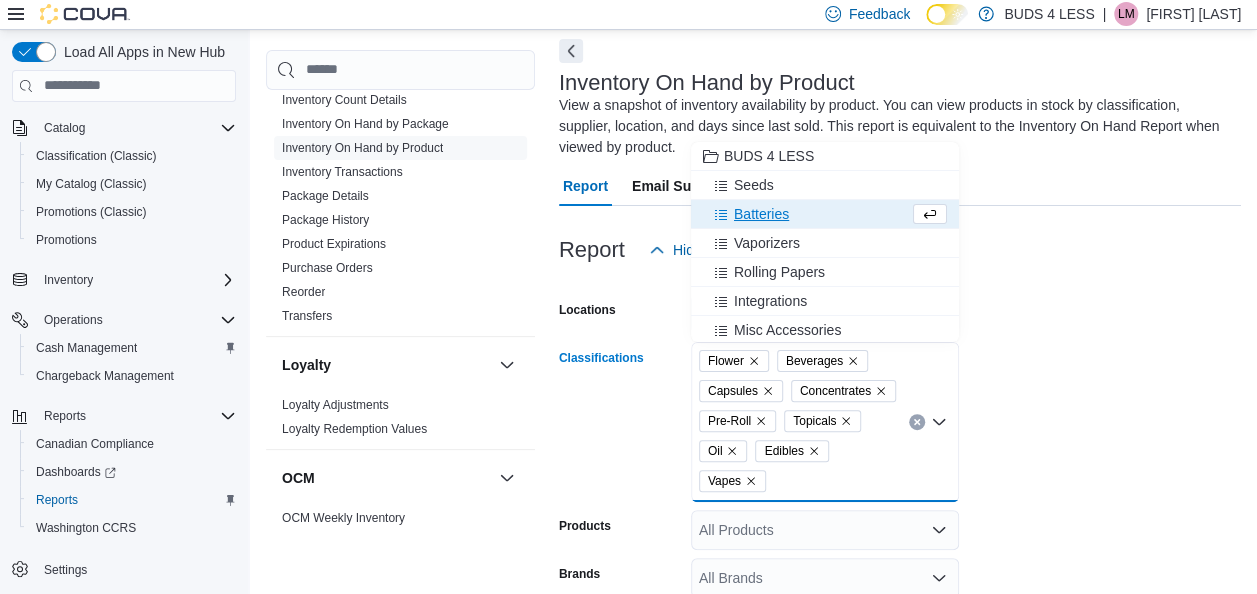 click on "Products" at bounding box center [621, 530] 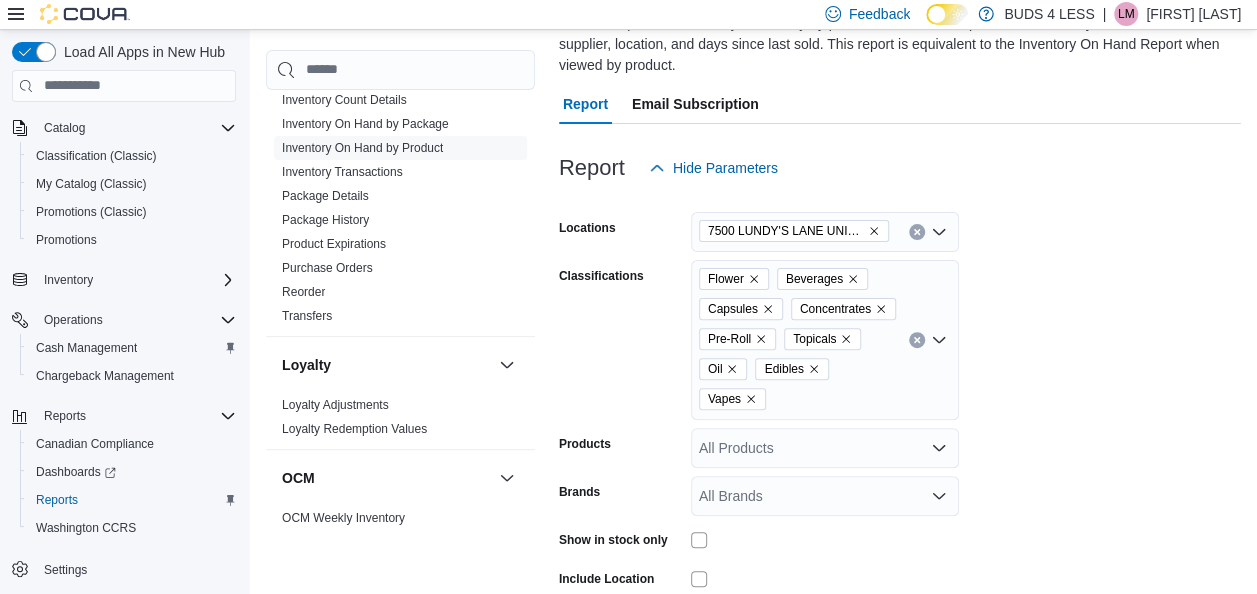 scroll, scrollTop: 200, scrollLeft: 0, axis: vertical 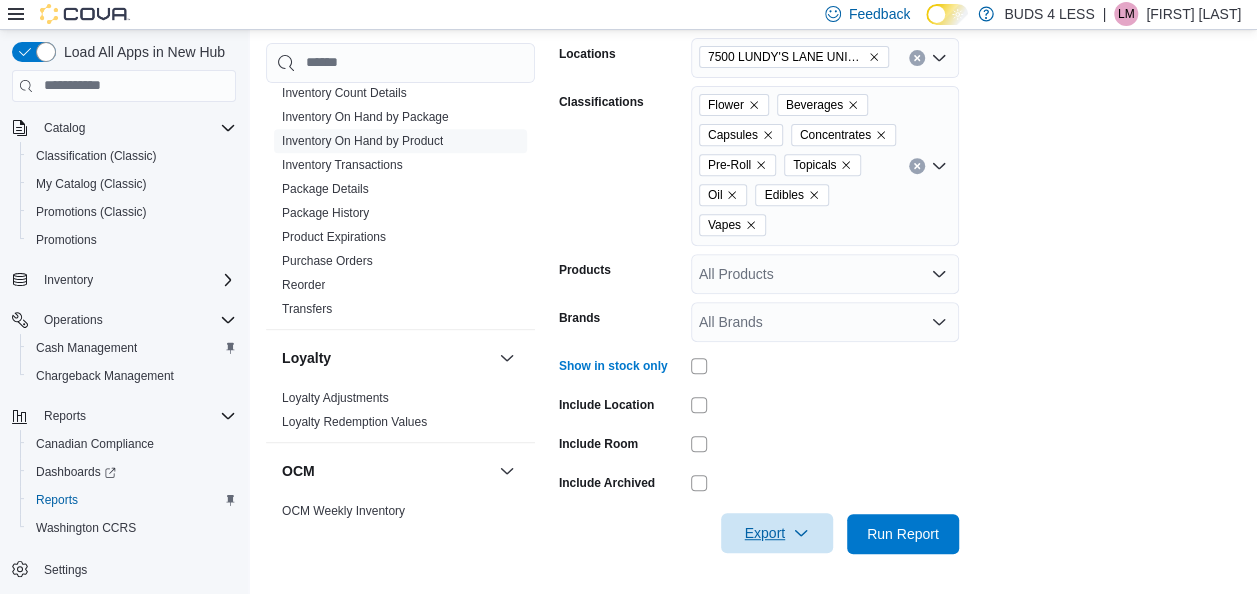 click on "Export" at bounding box center (777, 533) 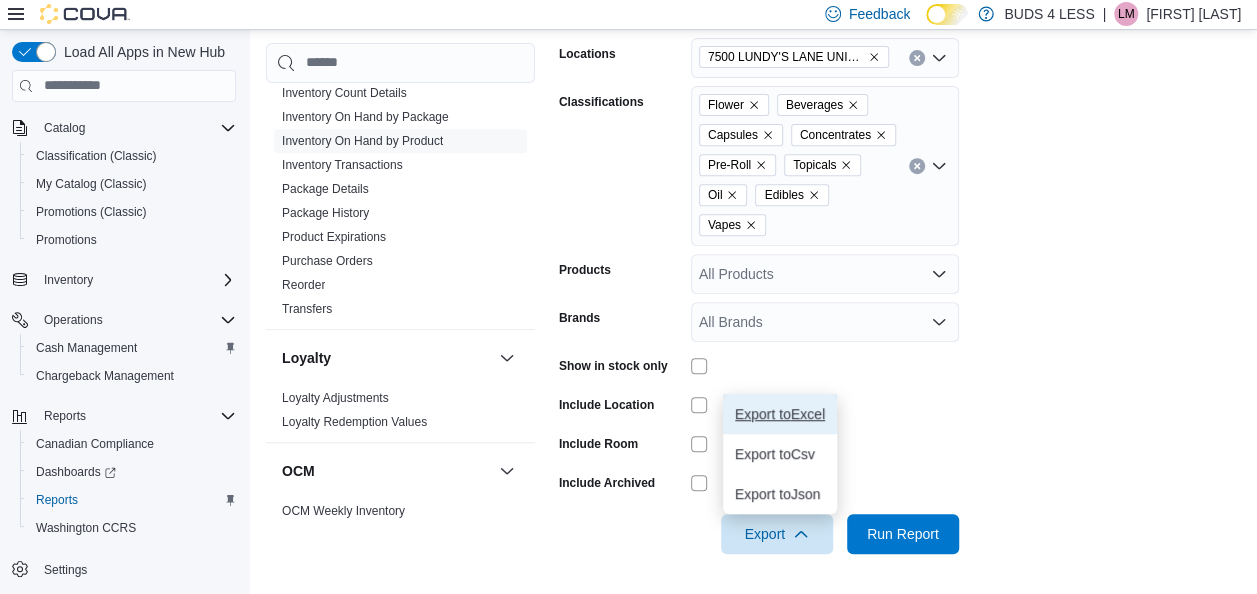 click on "Export to  Excel" at bounding box center (780, 414) 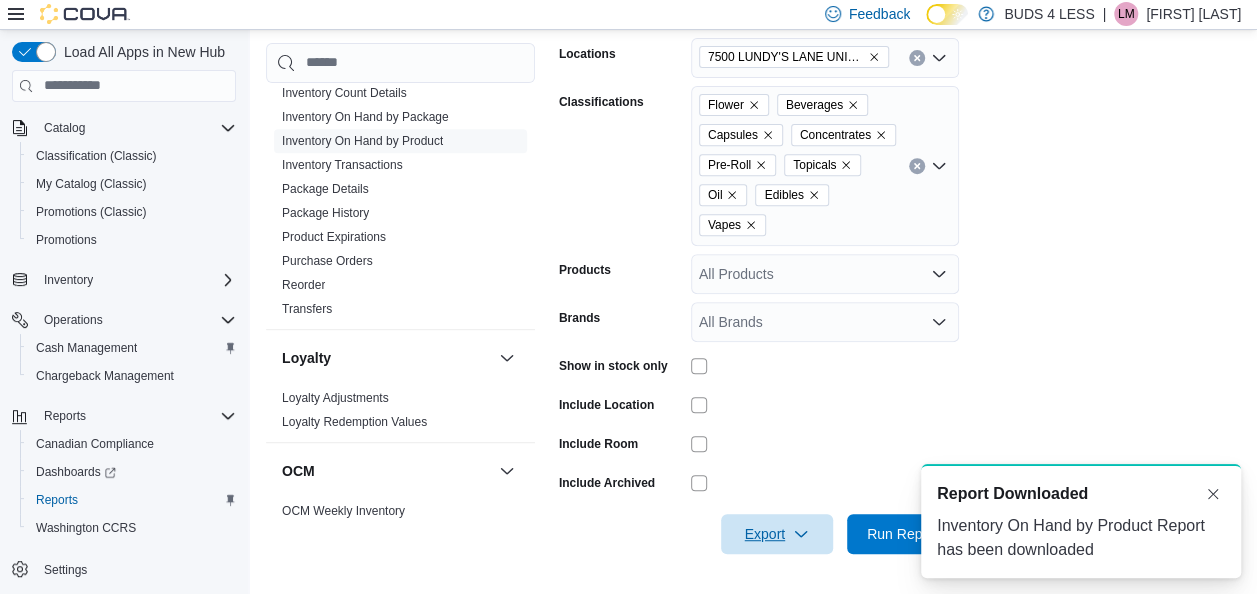 scroll, scrollTop: 0, scrollLeft: 0, axis: both 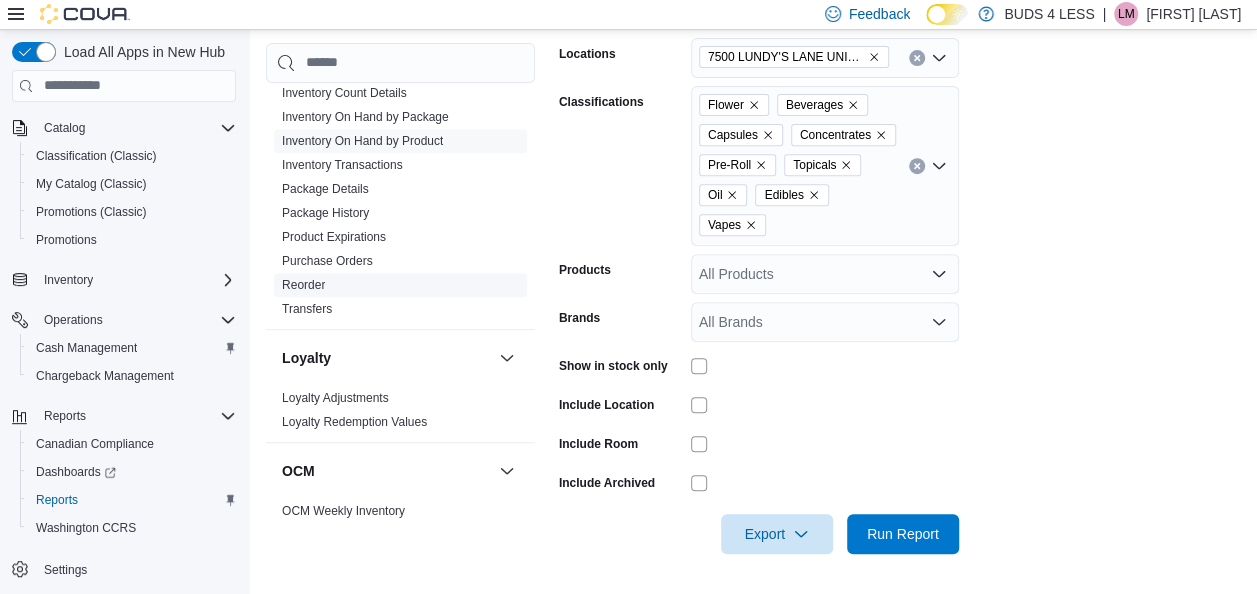 click on "Reorder" at bounding box center (400, 285) 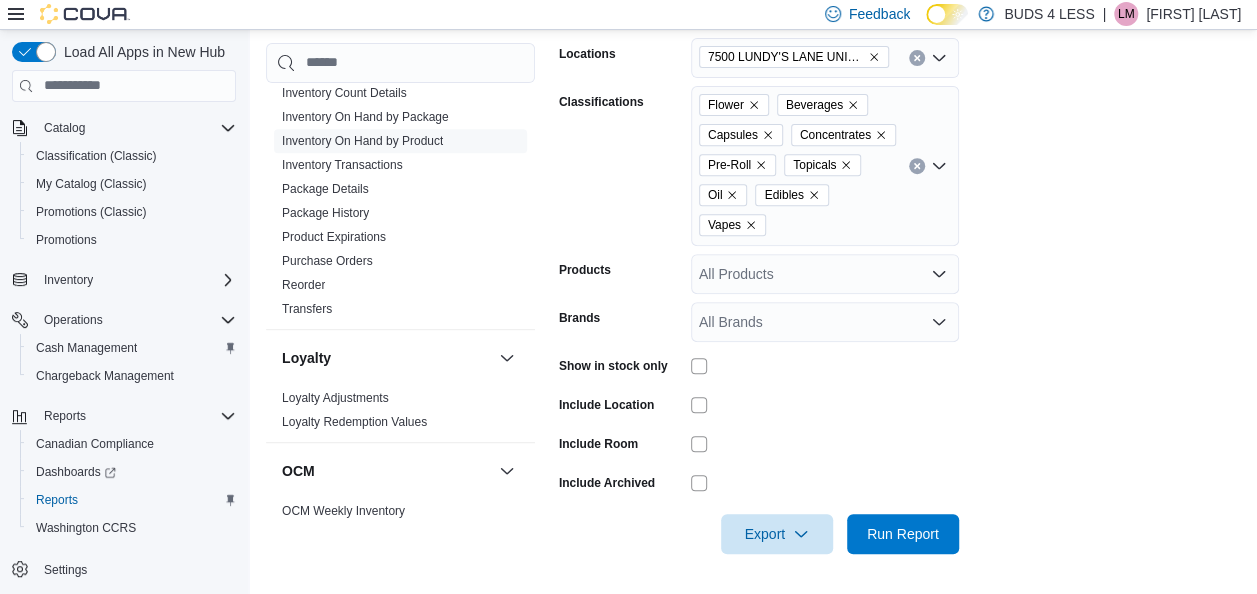 drag, startPoint x: 304, startPoint y: 282, endPoint x: 542, endPoint y: 287, distance: 238.05252 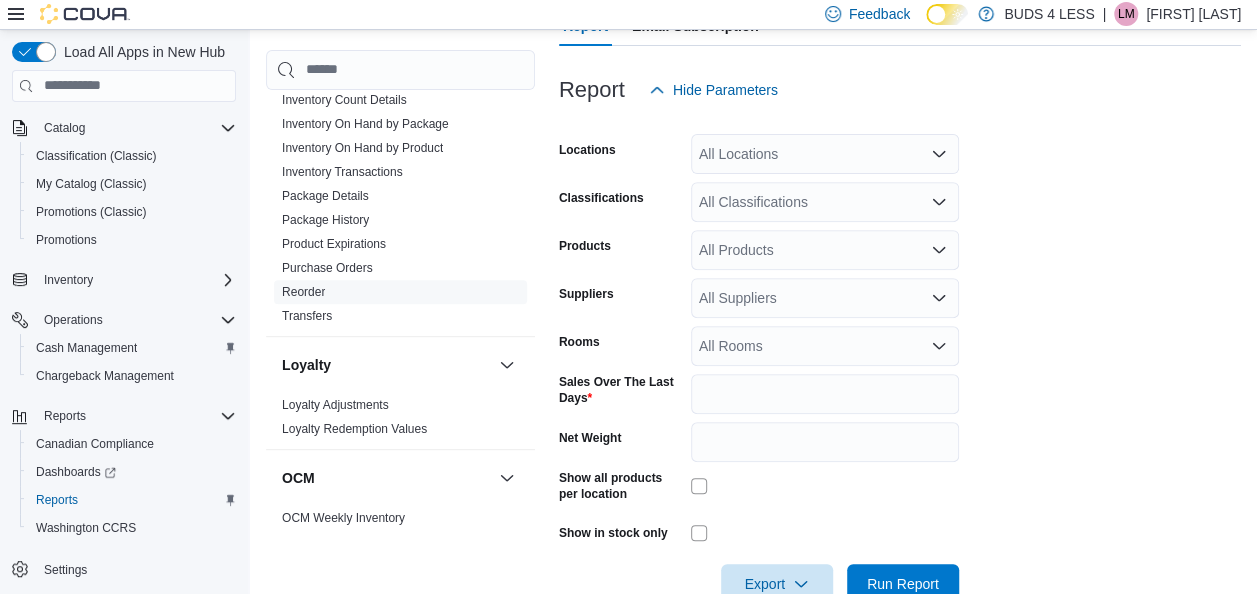 scroll, scrollTop: 130, scrollLeft: 0, axis: vertical 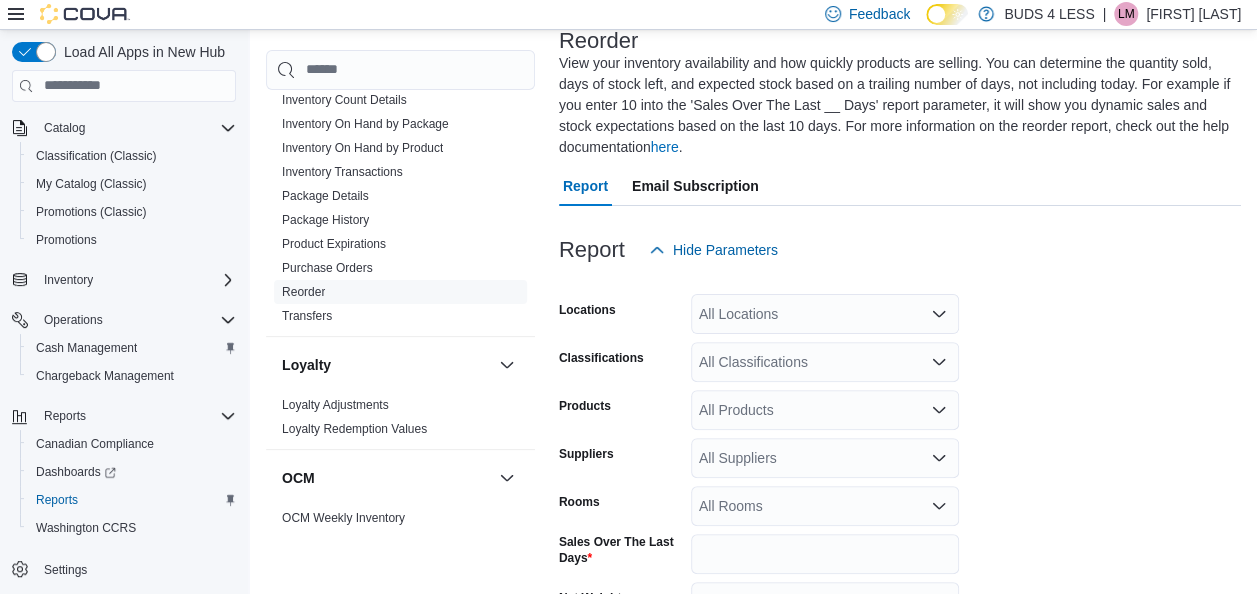 click at bounding box center (900, 282) 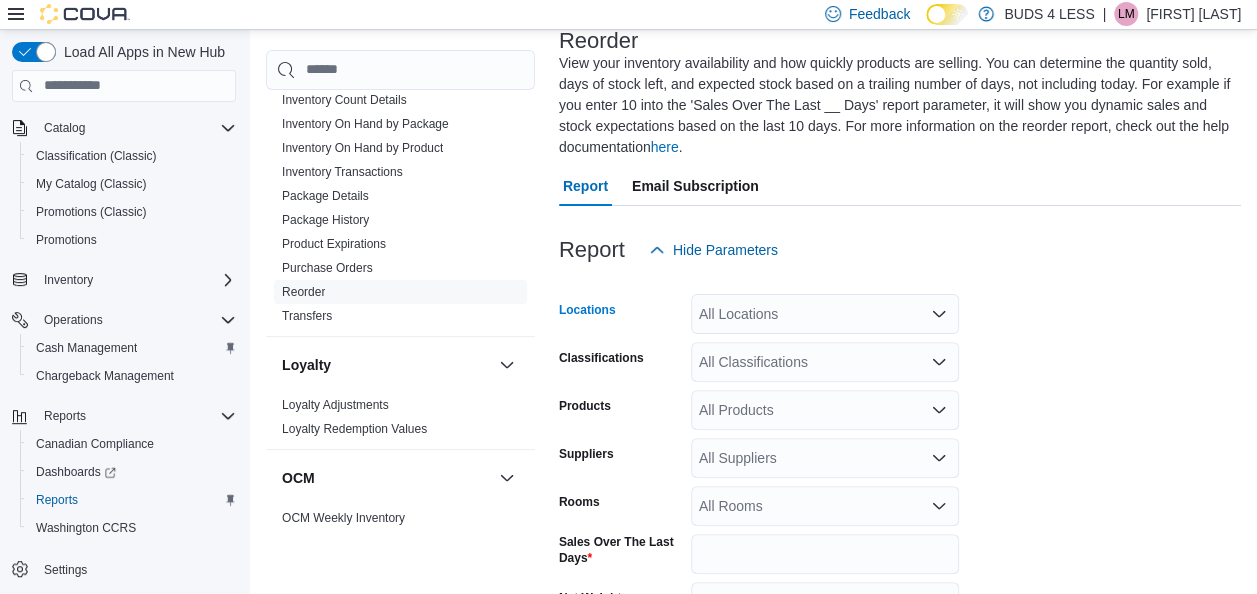 click on "All Locations" at bounding box center (825, 314) 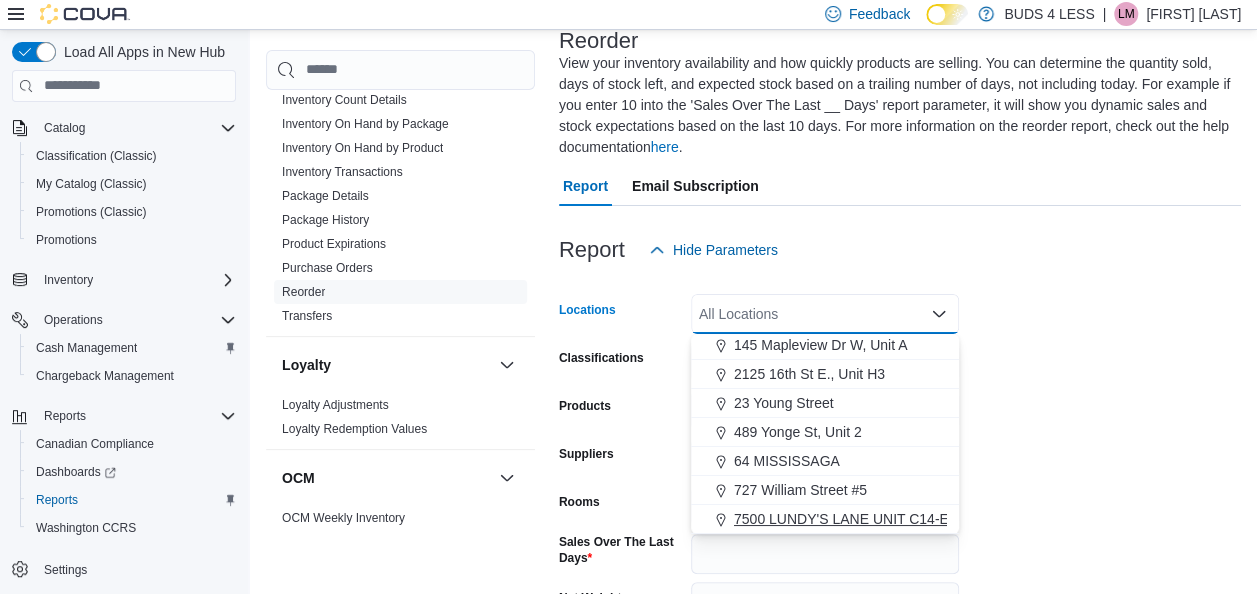click on "7500 LUNDY'S LANE UNIT C14-E" at bounding box center (841, 519) 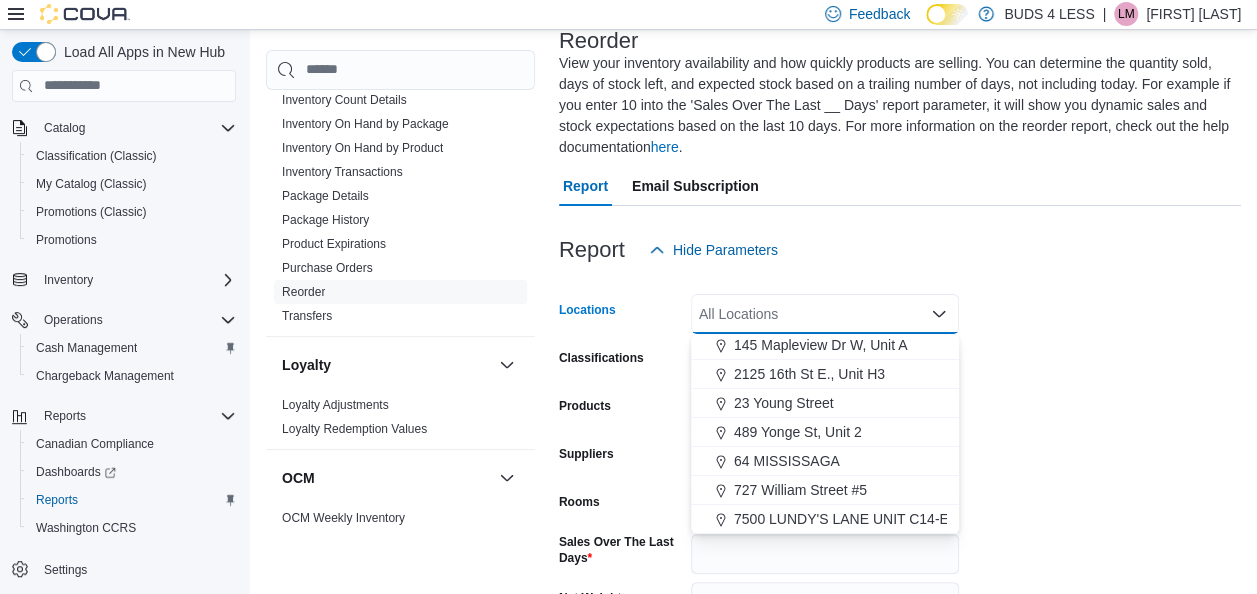 scroll, scrollTop: 3, scrollLeft: 0, axis: vertical 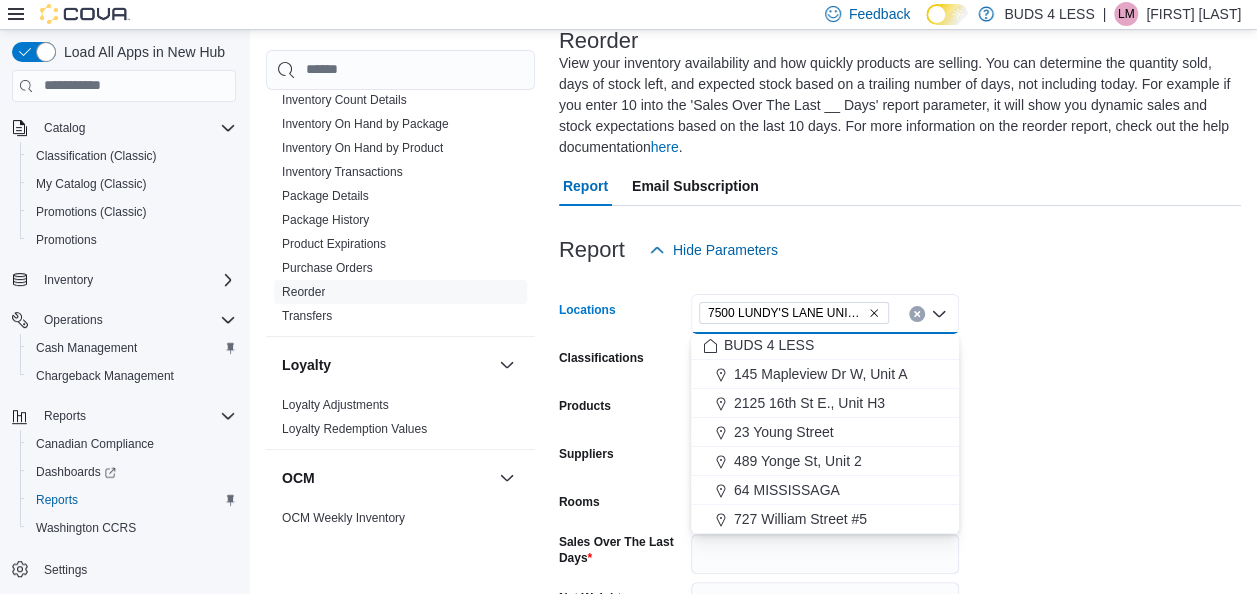 click on "Locations [NUMBER] [STREET] UNIT [UNIT] Combo box. Selected. [NUMBER] [STREET] UNIT [UNIT]. Press Backspace to delete [NUMBER] [STREET] UNIT [UNIT]. Combo box input. All Locations. Type some text or, to display a list of choices, press Down Arrow. To exit the list of choices, press Escape. Classifications All Classifications Products All Products Suppliers All Suppliers Rooms All Rooms Sales Over The Last Days * Net Weight Show all products per location Show in stock only Export  Run Report" at bounding box center (900, 517) 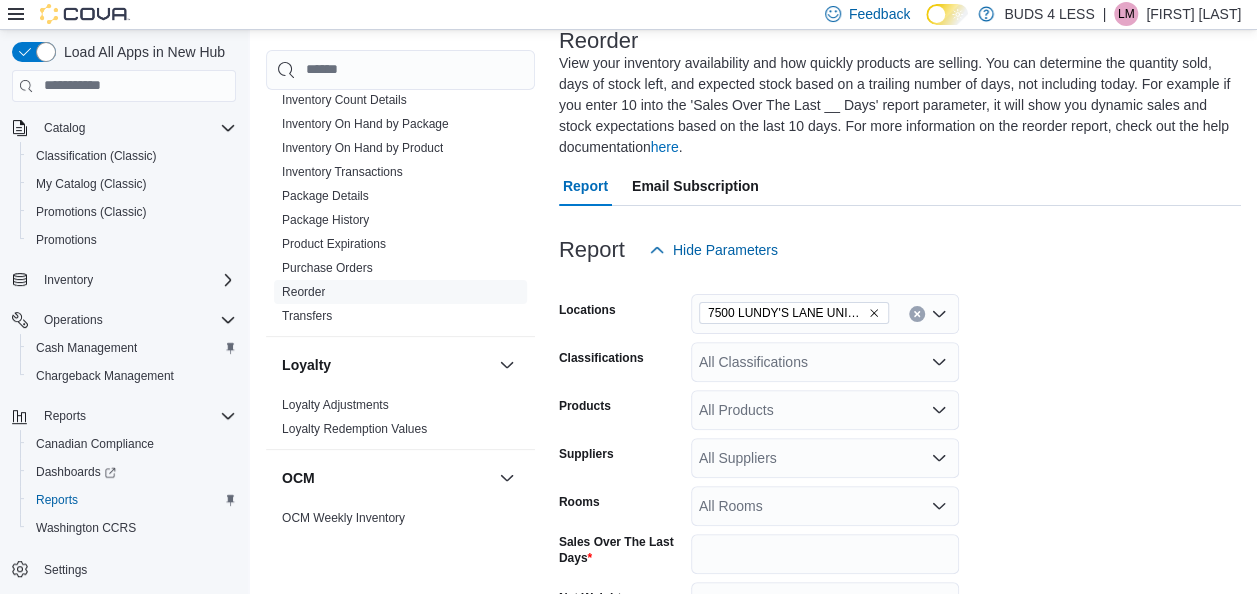 click on "All Classifications" at bounding box center [825, 362] 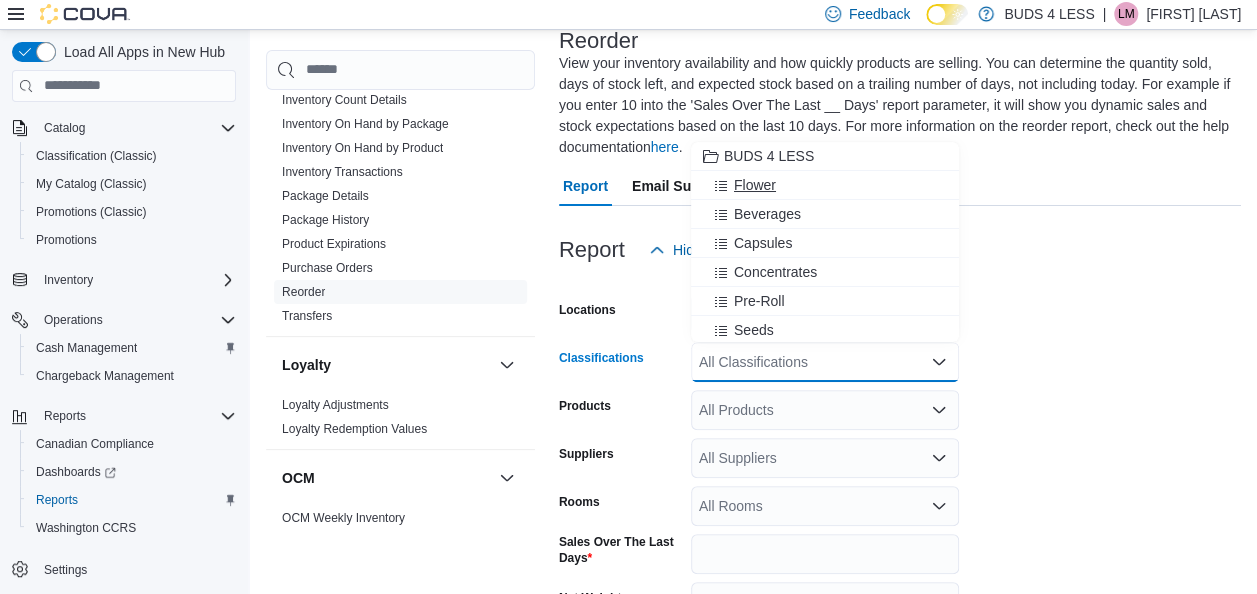 click on "Flower" at bounding box center (825, 185) 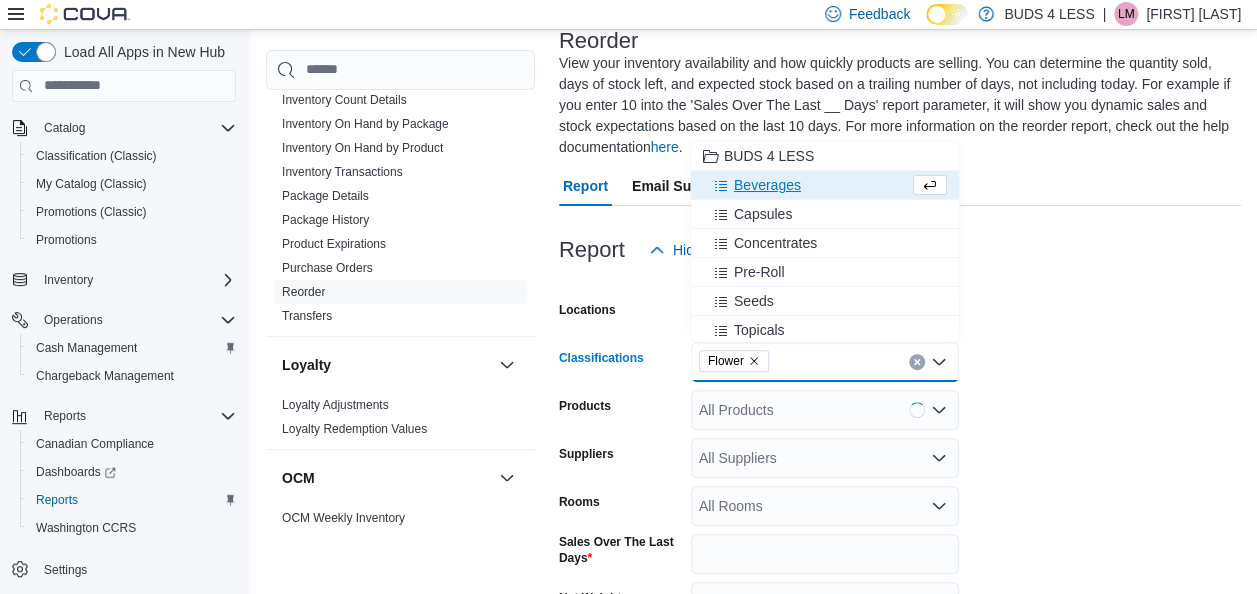 click on "Beverages" at bounding box center [767, 185] 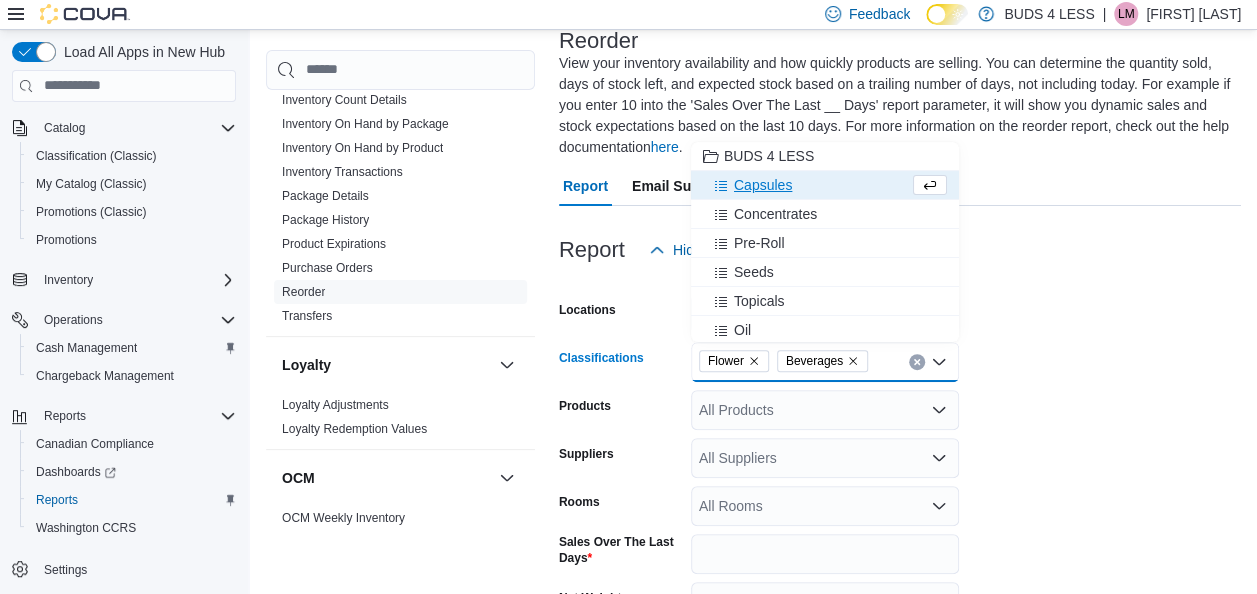 click on "Capsules" at bounding box center [825, 185] 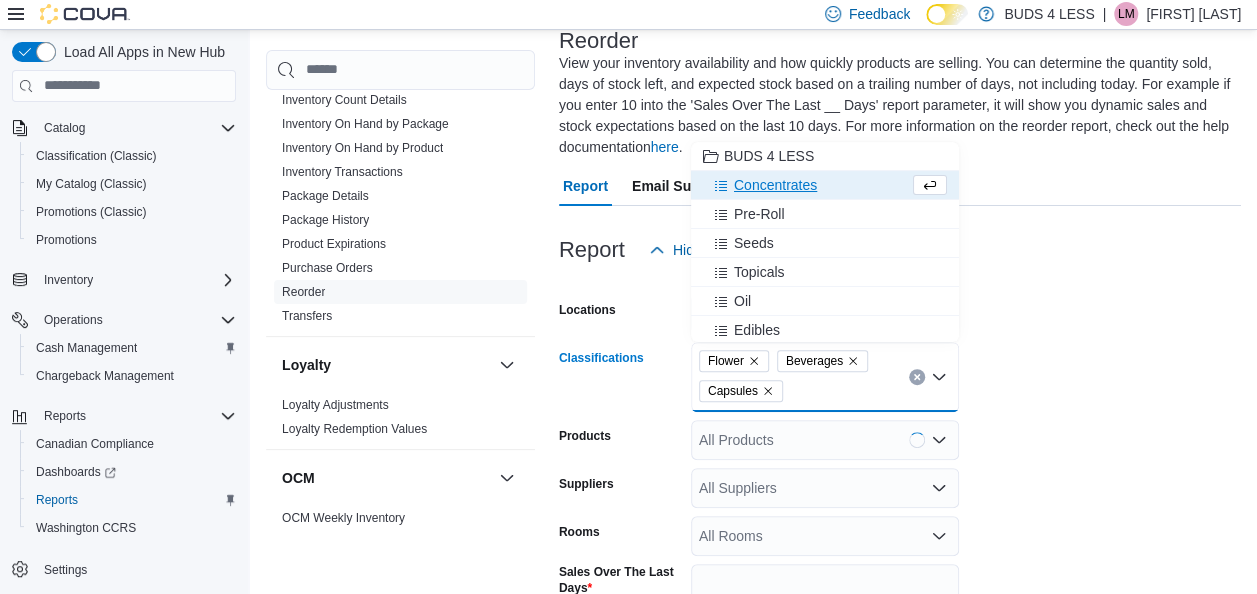click on "Concentrates" at bounding box center (825, 185) 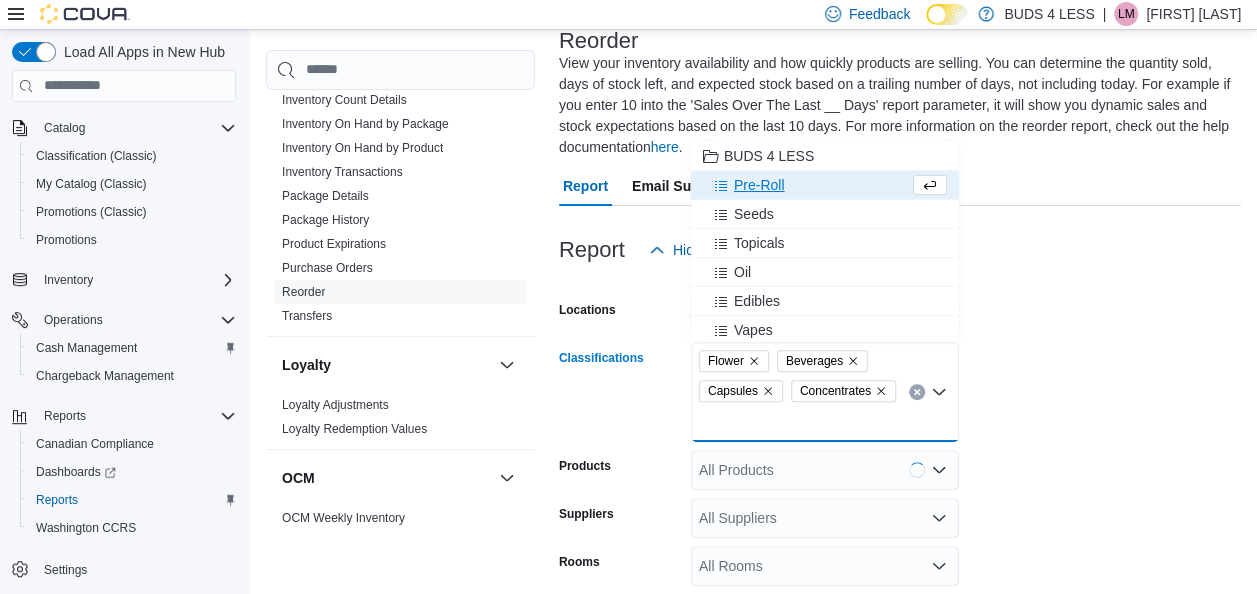 click on "Pre-Roll" at bounding box center (806, 185) 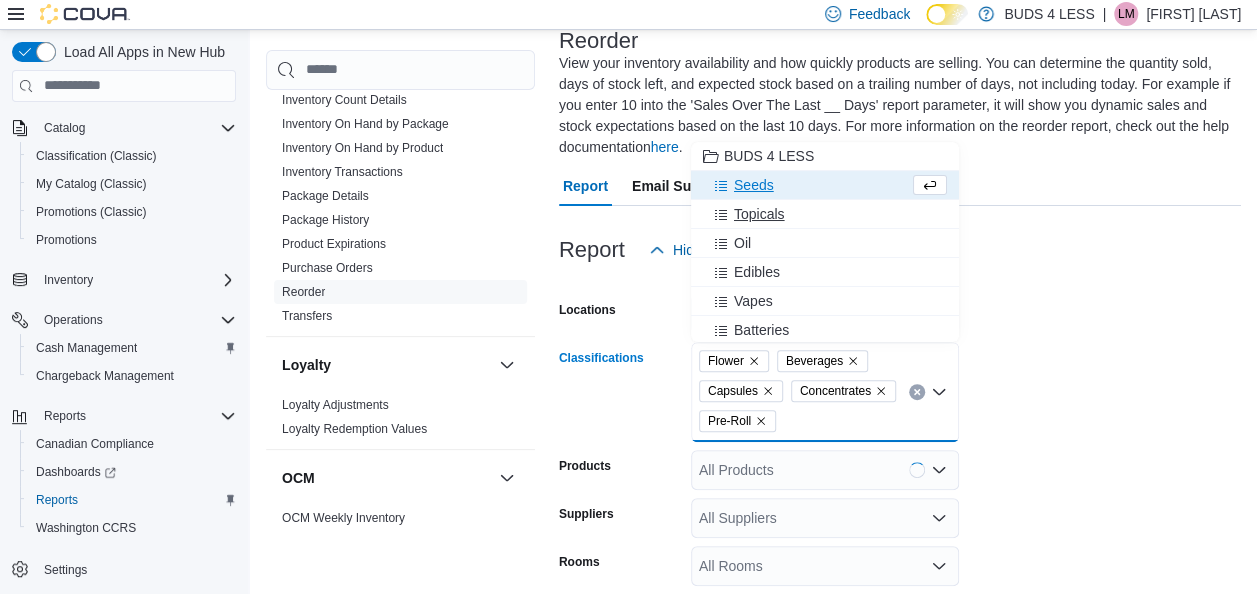 click on "Topicals" at bounding box center [759, 214] 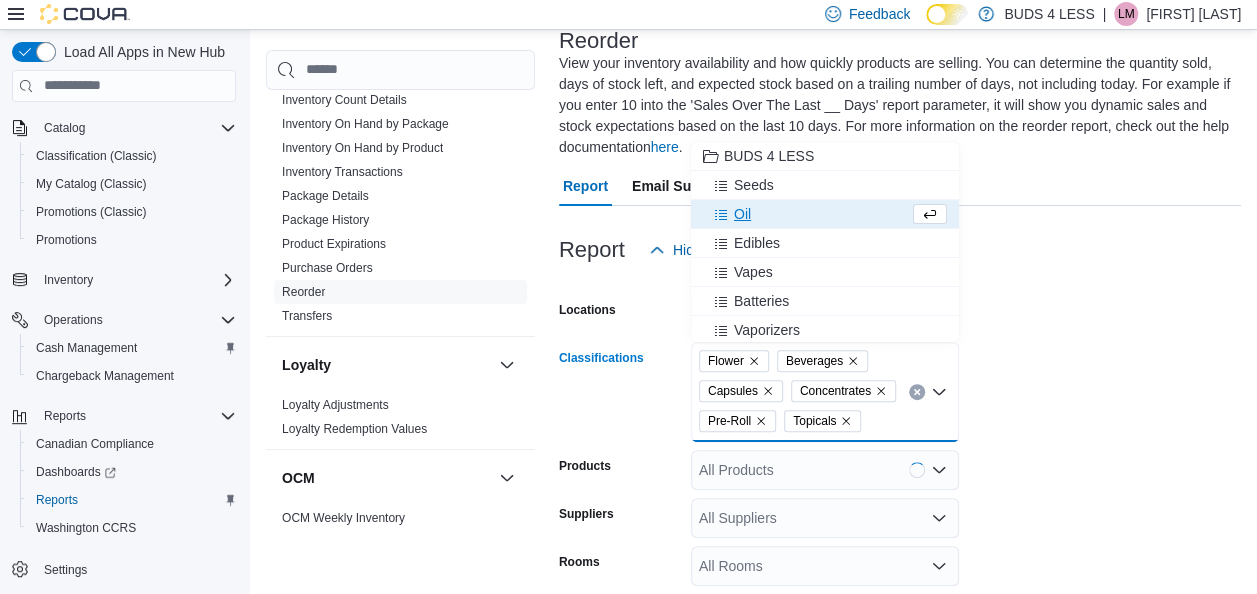 click on "Oil" at bounding box center (806, 214) 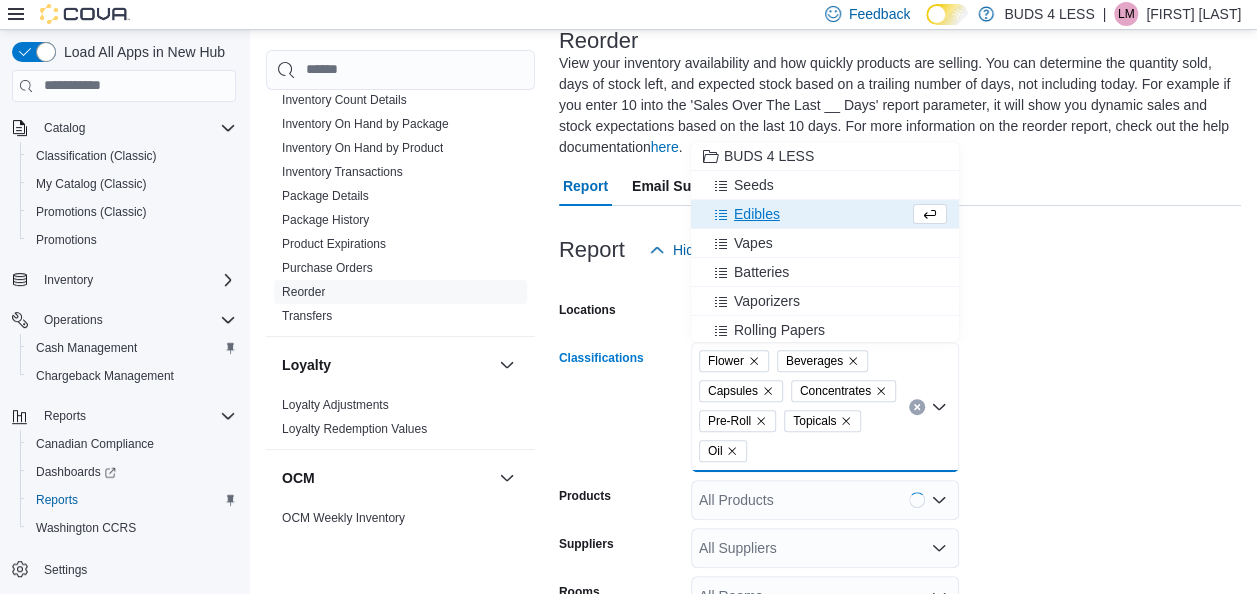 click on "Edibles" at bounding box center [806, 214] 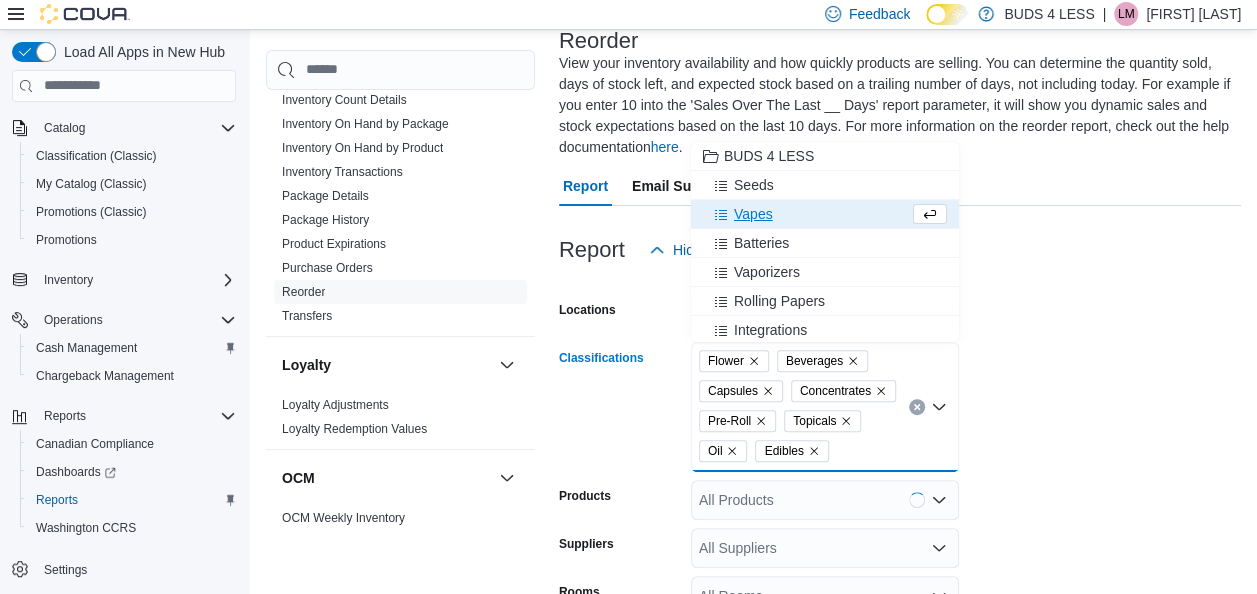 click on "Vapes" at bounding box center [806, 214] 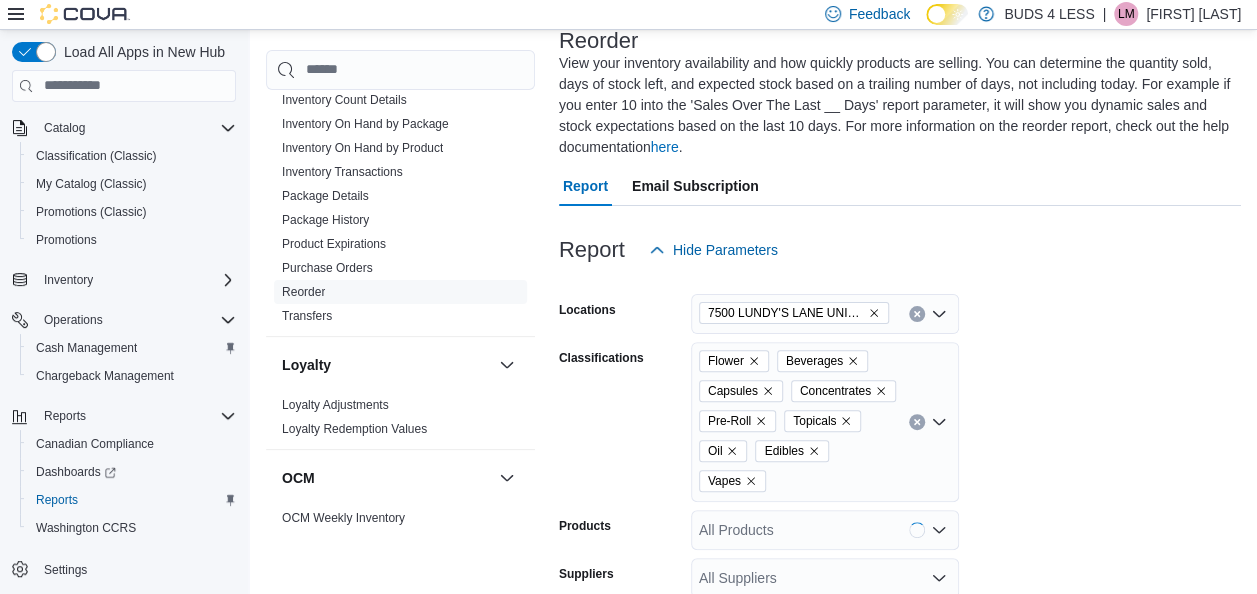 click on "Locations [NUMBER] [STREET] UNIT [UNIT] Classifications Flower Beverages Capsules Concentrates Pre-Roll Topicals Oil Edibles Vapes Products All Products Suppliers All Suppliers Rooms All Rooms Sales Over The Last Days * Net Weight Show all products per location Show in stock only Export  Run Report" at bounding box center [900, 577] 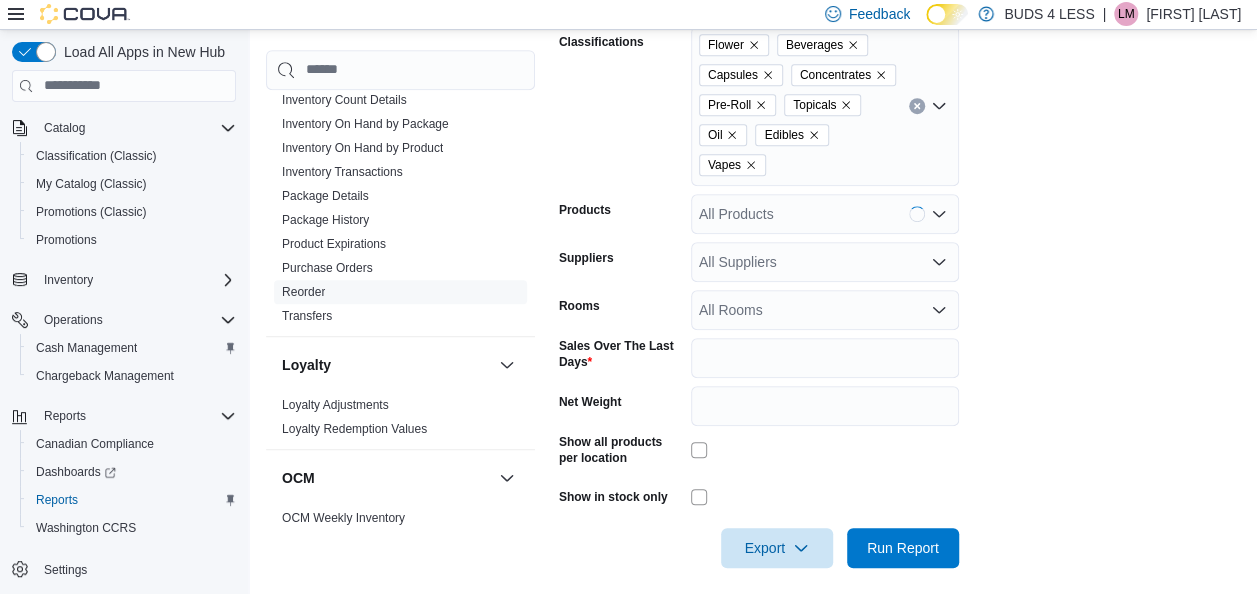 scroll, scrollTop: 460, scrollLeft: 0, axis: vertical 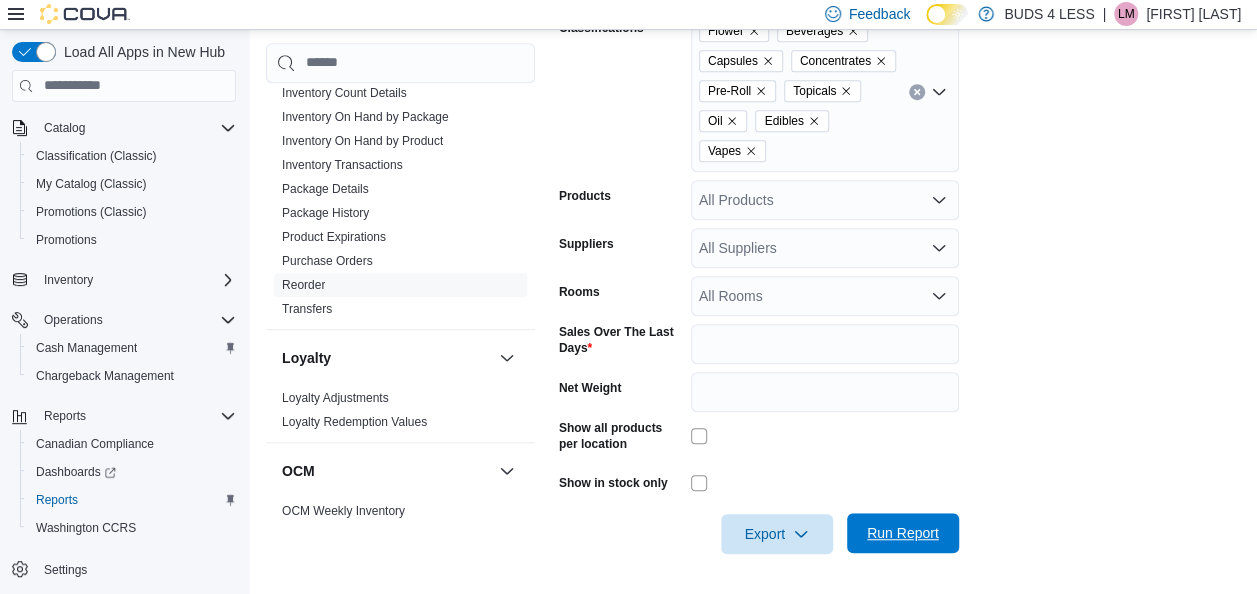 click on "Run Report" at bounding box center (903, 533) 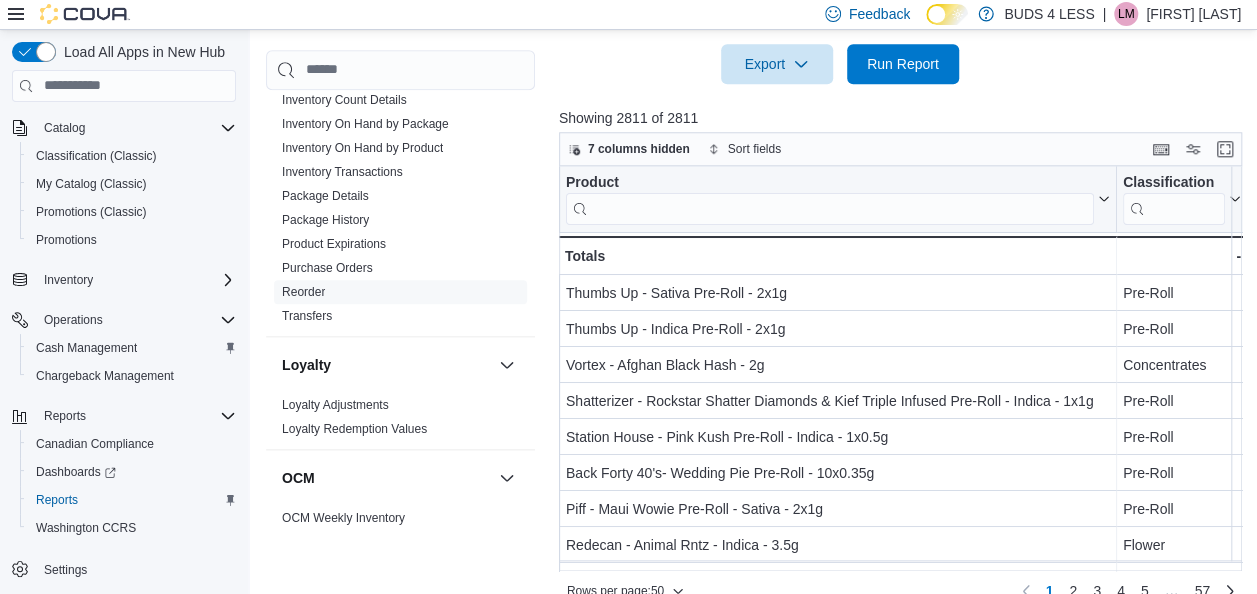 scroll, scrollTop: 958, scrollLeft: 0, axis: vertical 